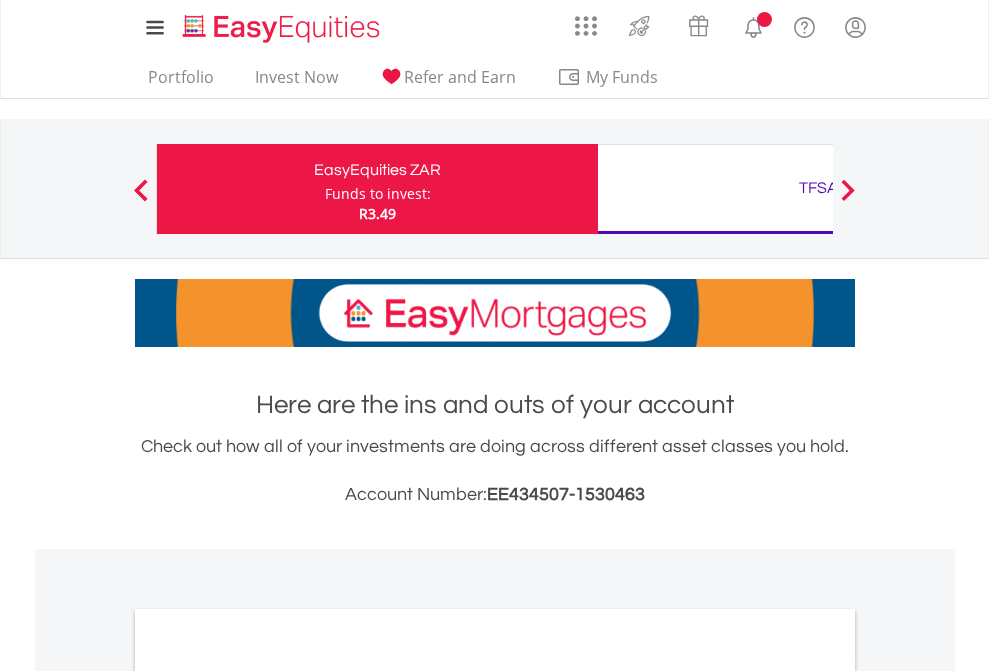scroll, scrollTop: 0, scrollLeft: 0, axis: both 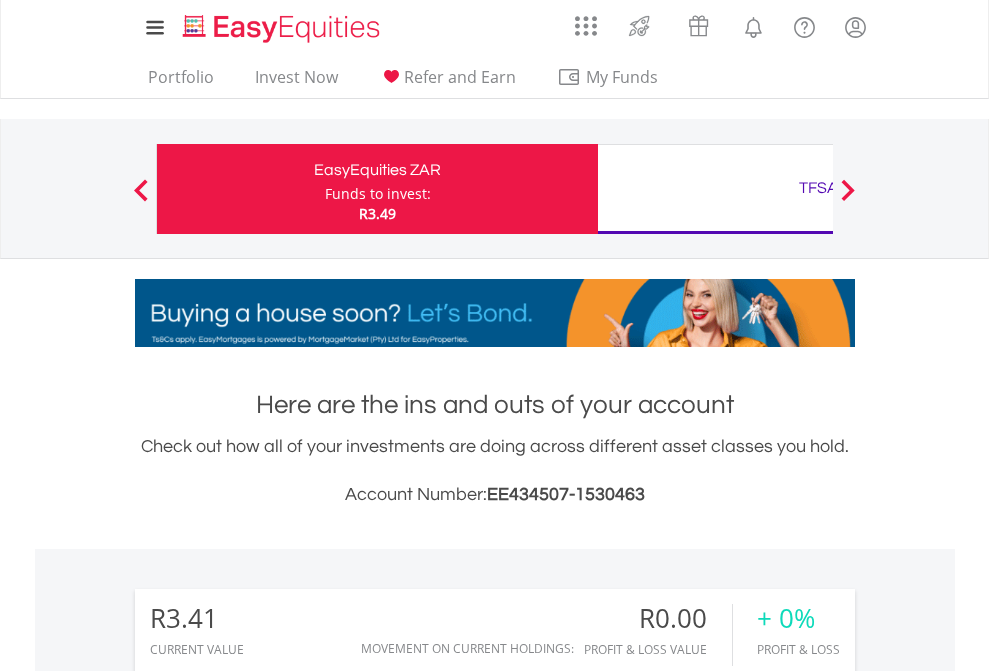 click on "Funds to invest:" at bounding box center [378, 194] 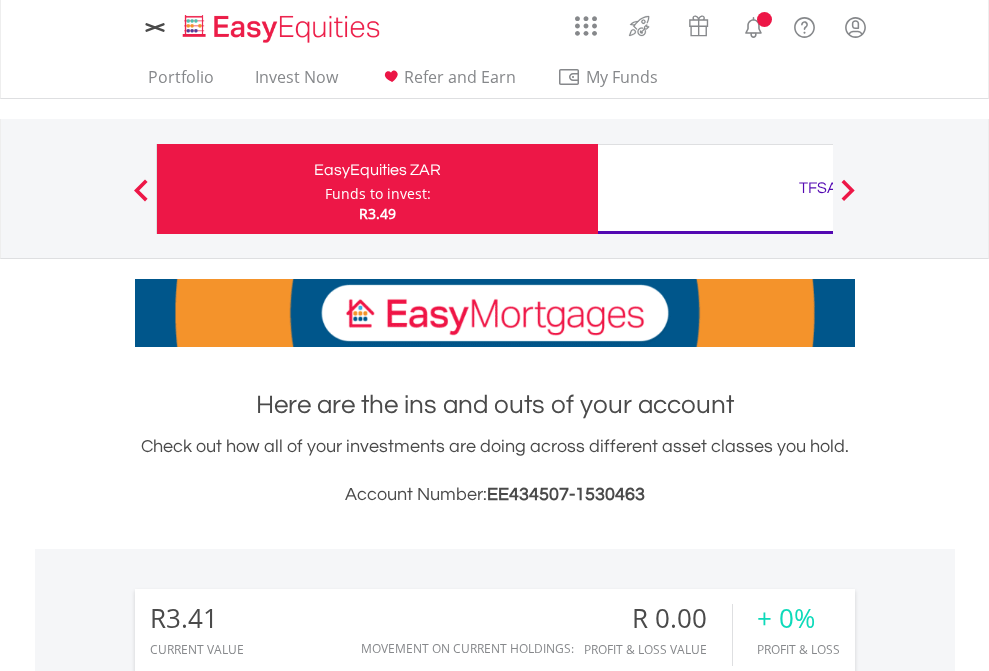 scroll, scrollTop: 0, scrollLeft: 0, axis: both 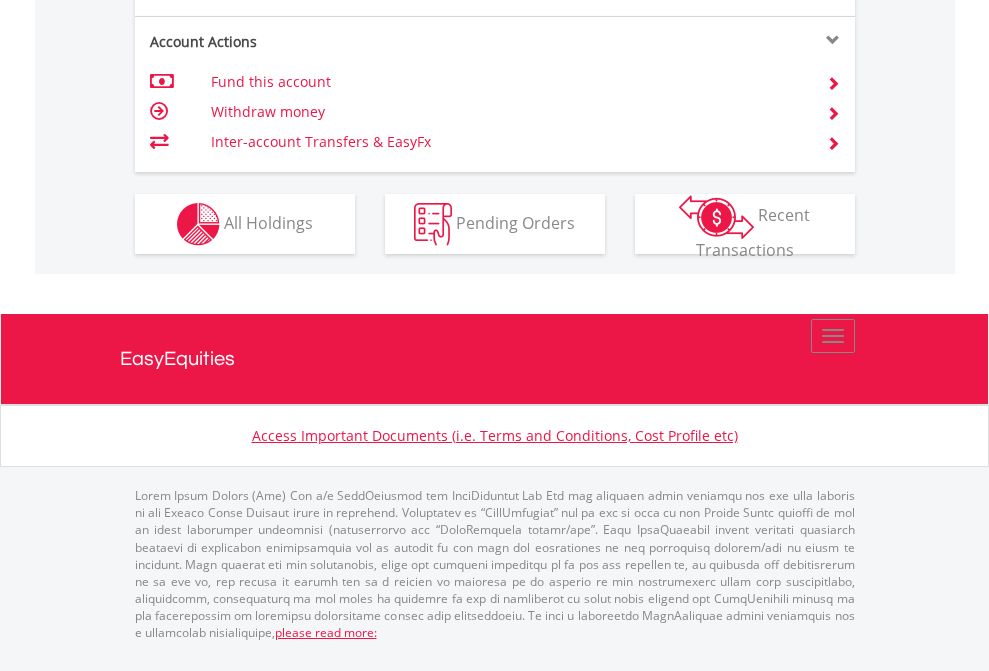 click on "Investment types" at bounding box center (706, -337) 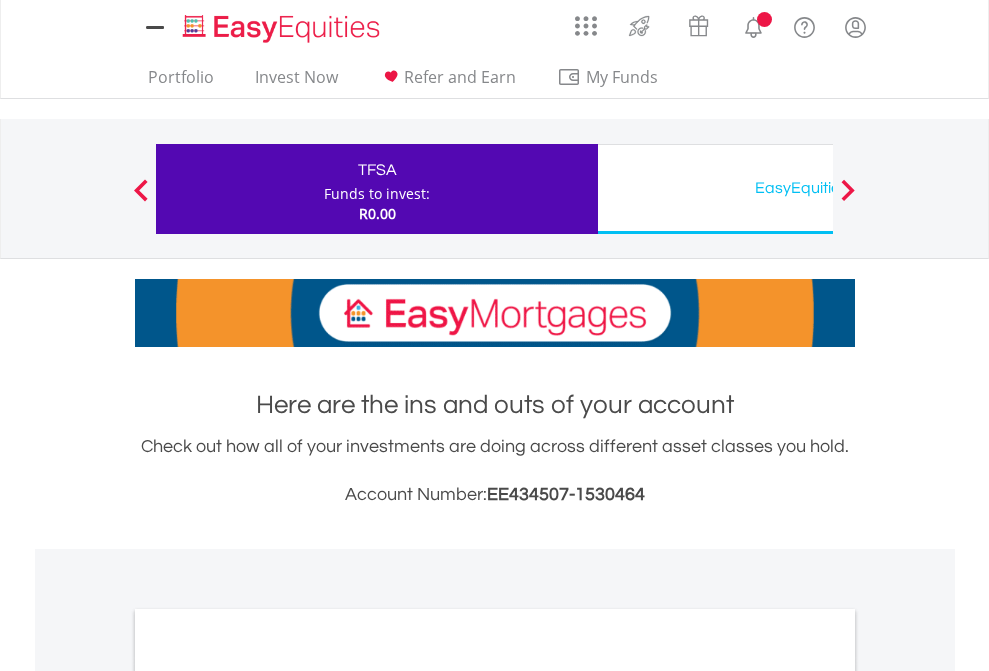 scroll, scrollTop: 0, scrollLeft: 0, axis: both 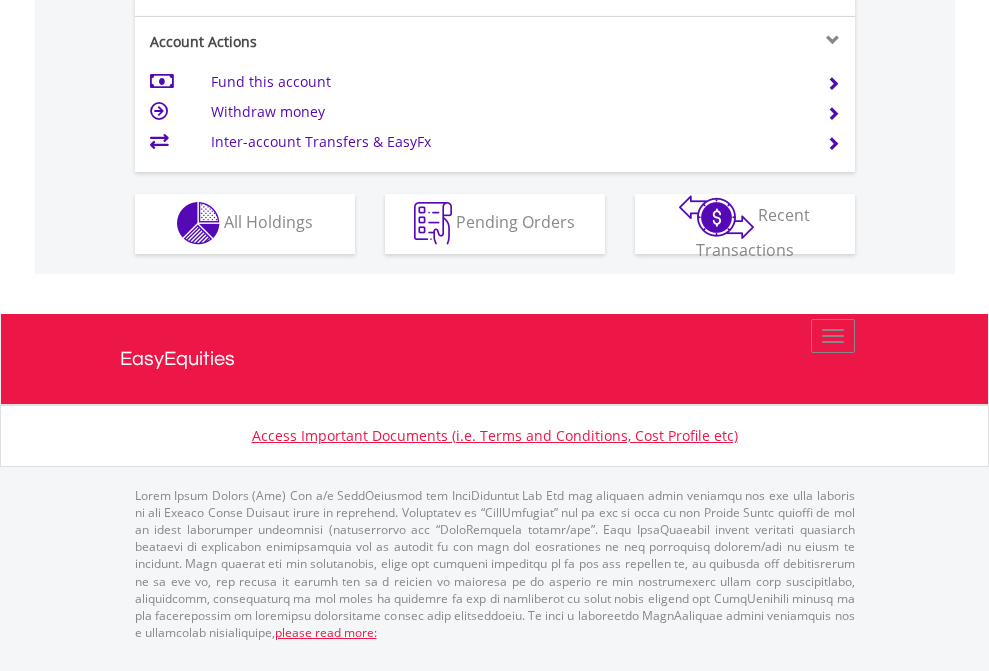 click on "Investment types" at bounding box center [706, -353] 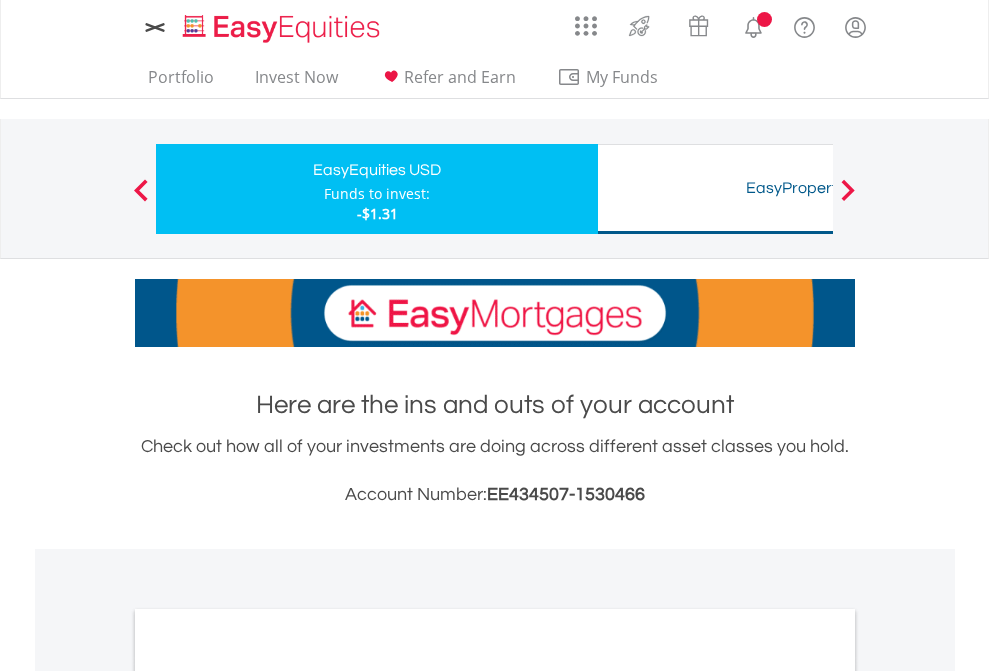 scroll, scrollTop: 0, scrollLeft: 0, axis: both 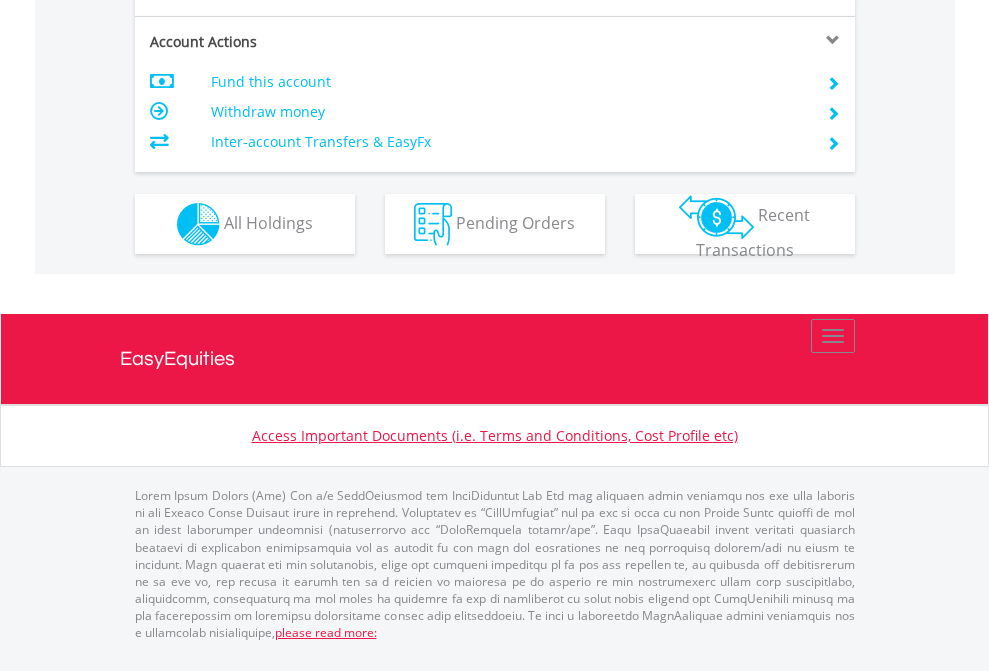 click on "Investment types" at bounding box center [706, -337] 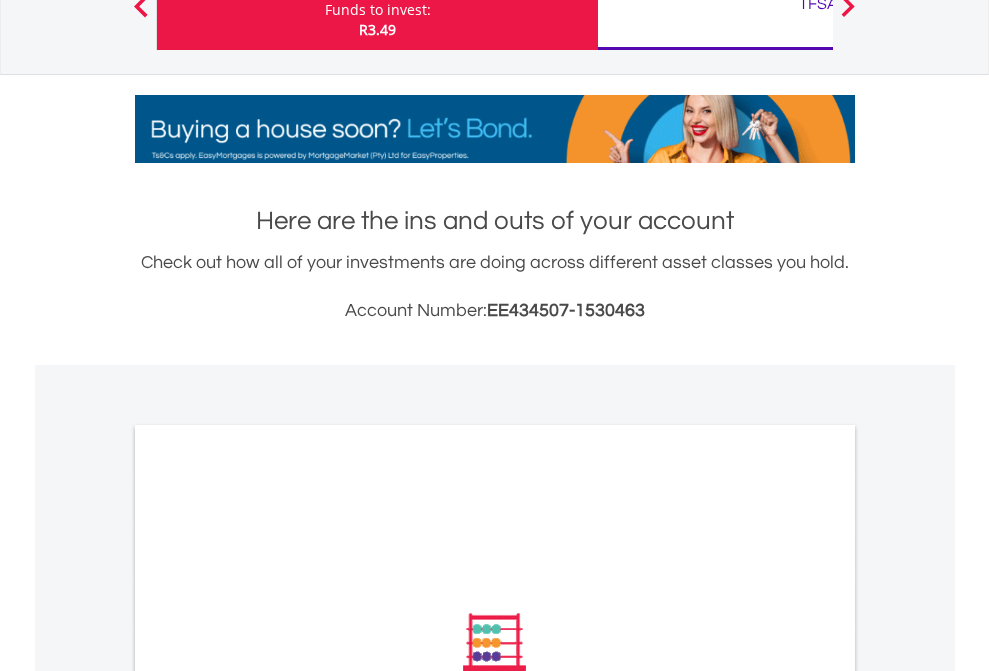 click on "All Holdings" at bounding box center [268, 912] 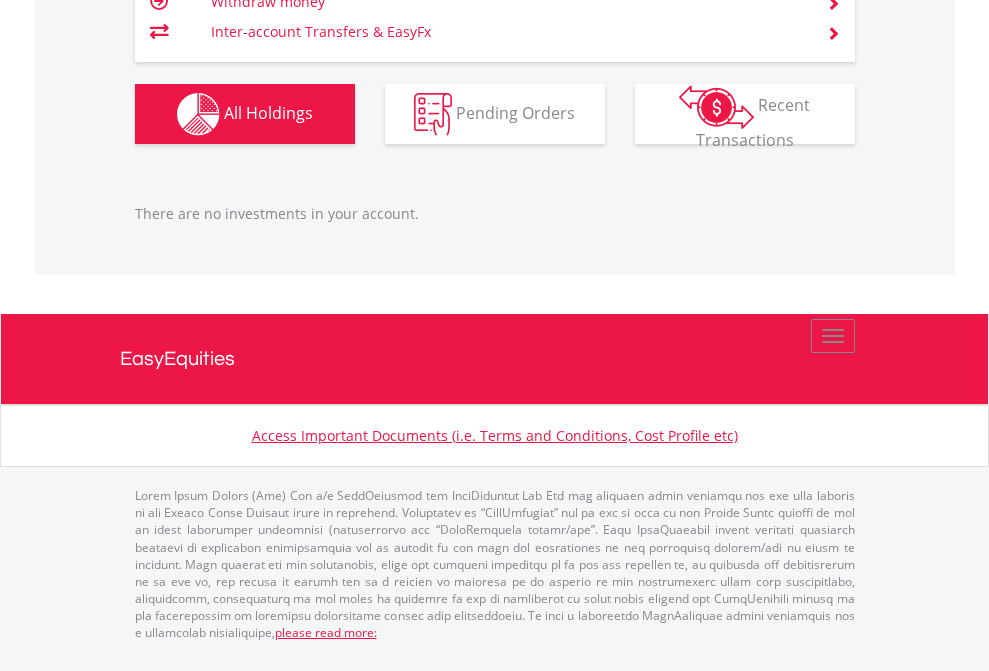 scroll, scrollTop: 1987, scrollLeft: 0, axis: vertical 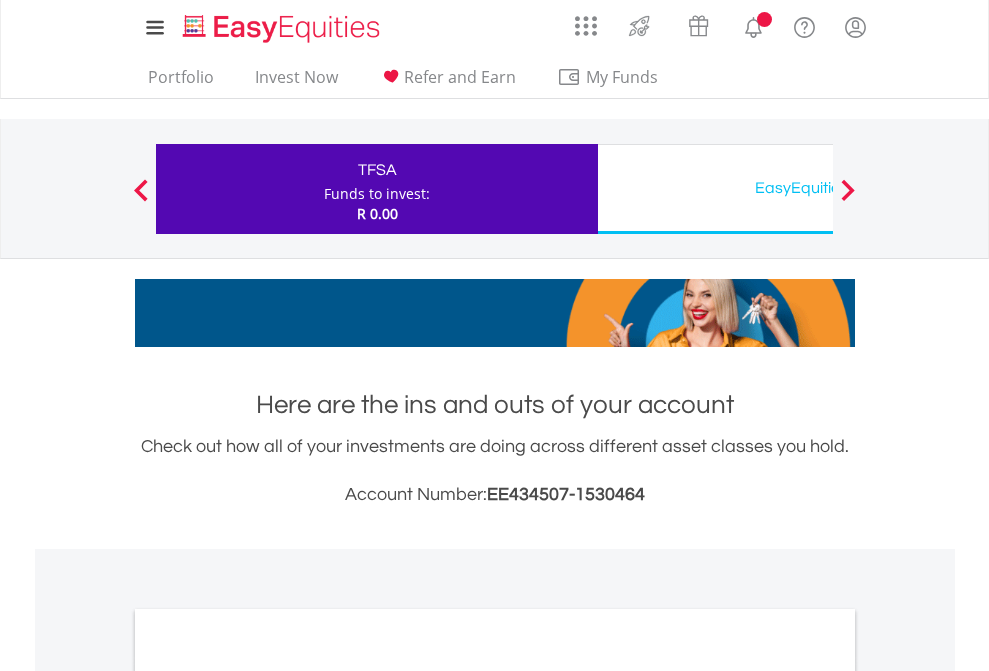 click on "All Holdings" at bounding box center (268, 1096) 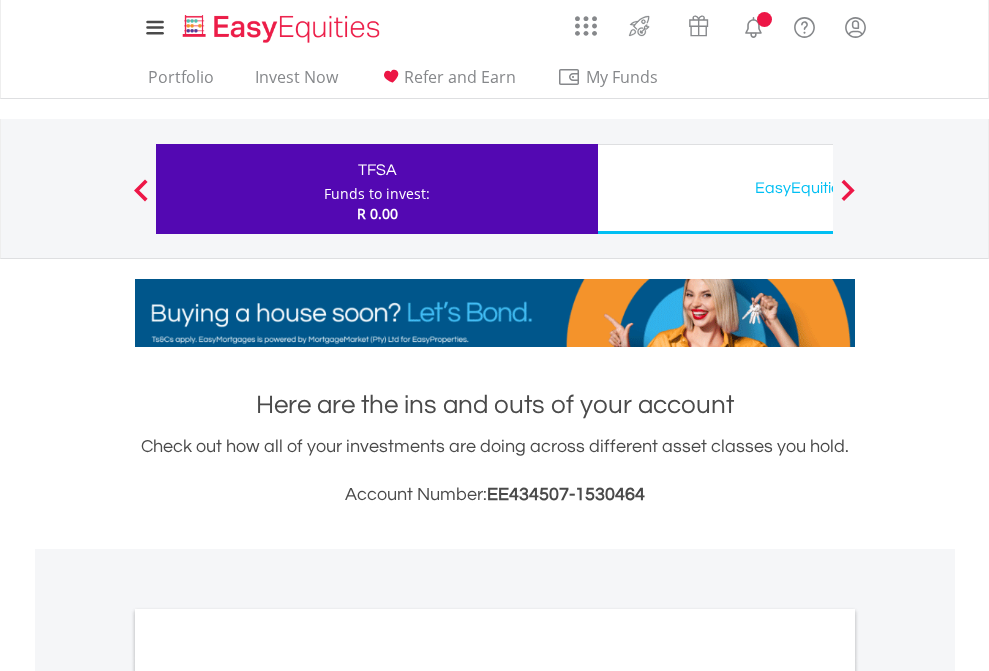 scroll, scrollTop: 1202, scrollLeft: 0, axis: vertical 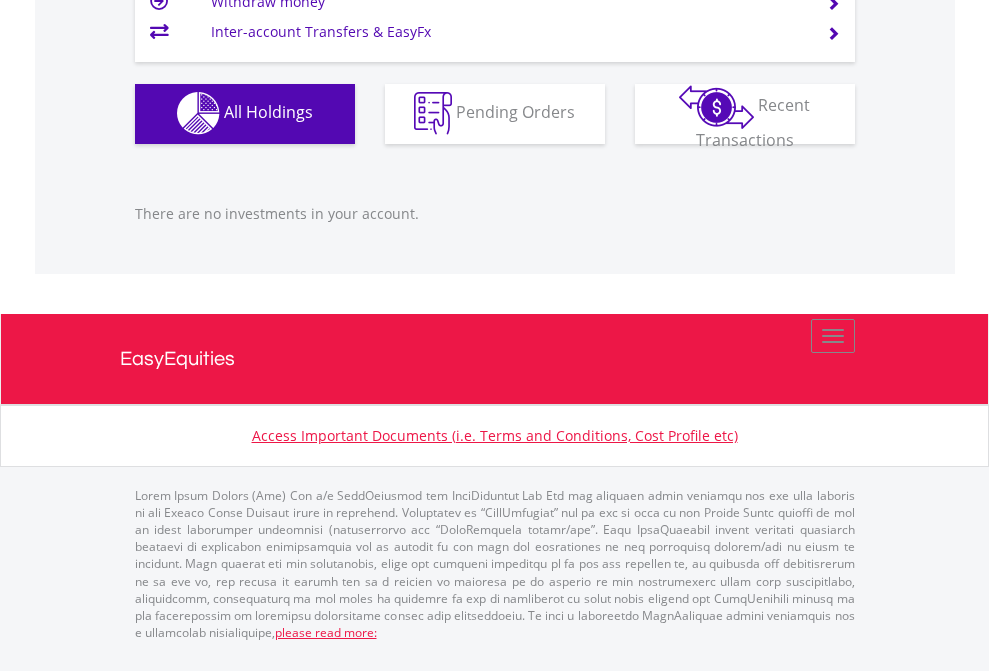 click on "EasyEquities USD" at bounding box center [818, -1142] 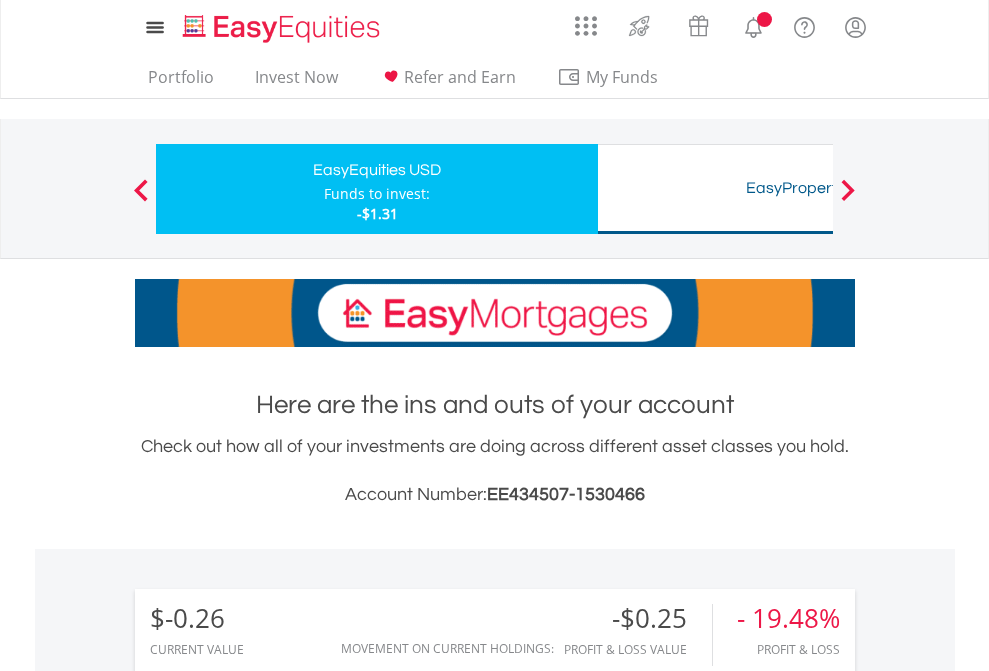 scroll, scrollTop: 0, scrollLeft: 0, axis: both 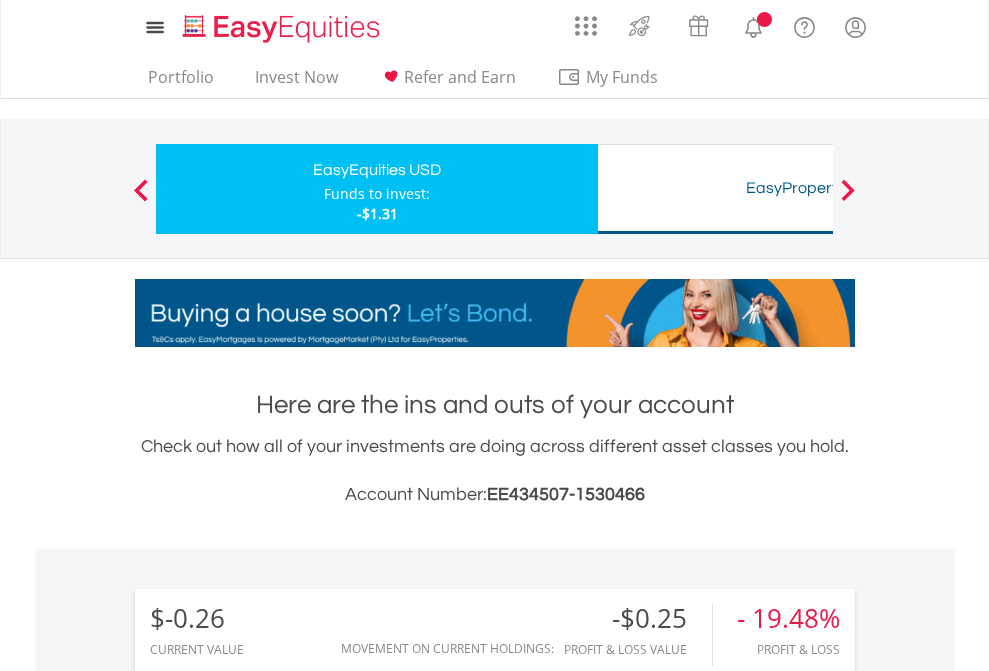 click on "All Holdings" at bounding box center [268, 1466] 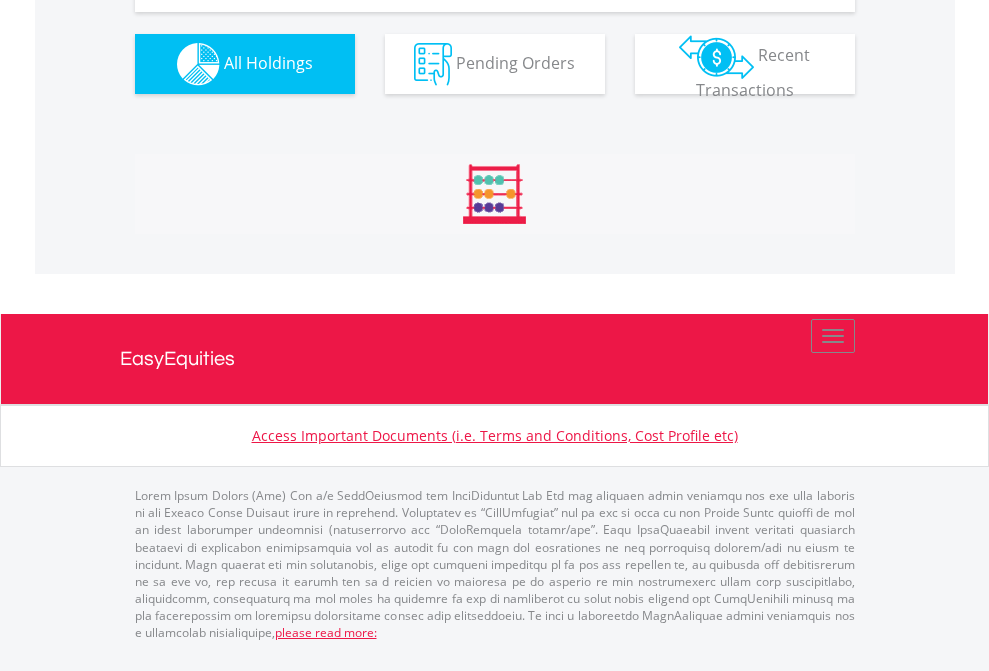 scroll, scrollTop: 2224, scrollLeft: 0, axis: vertical 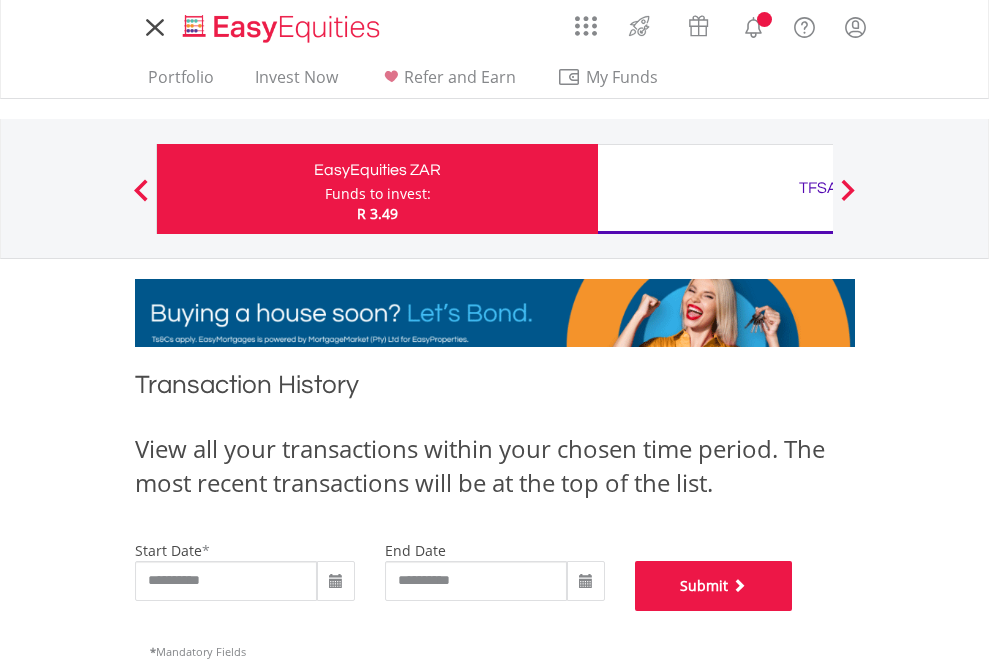 click on "Submit" at bounding box center [714, 586] 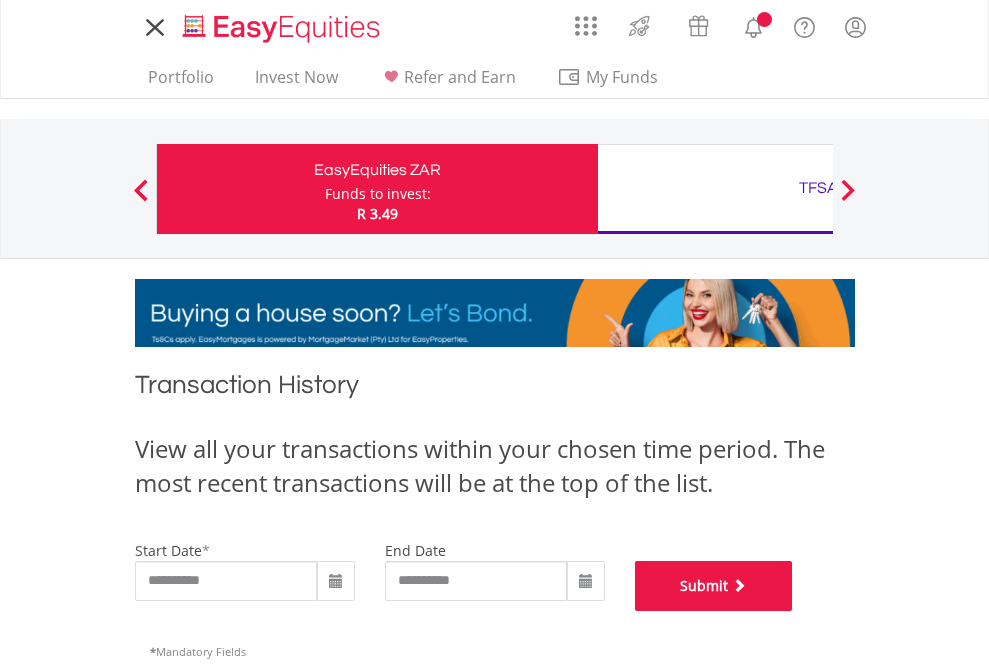 scroll, scrollTop: 811, scrollLeft: 0, axis: vertical 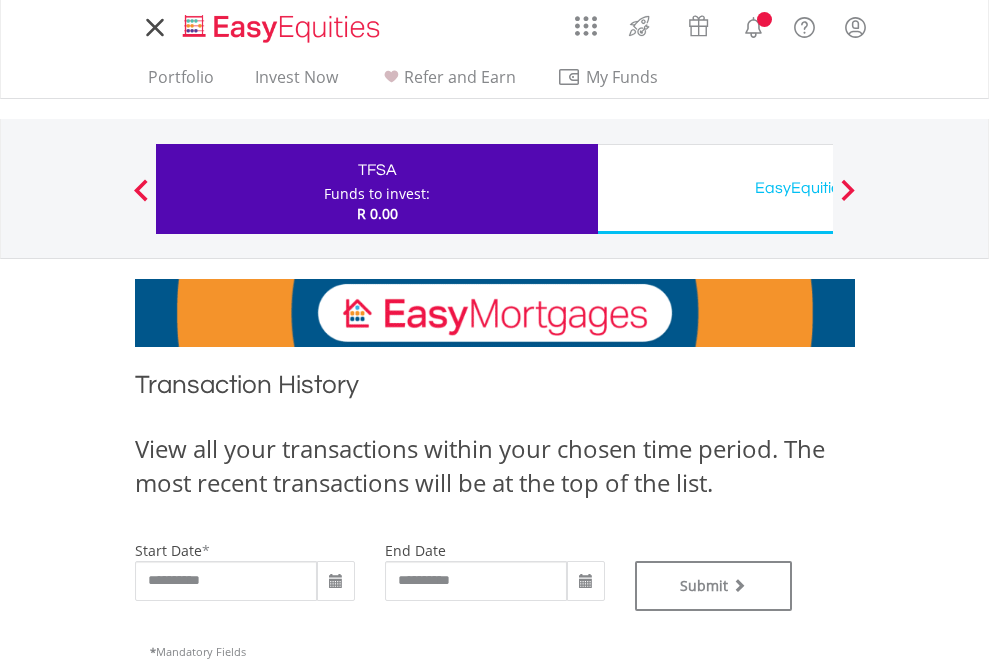type on "**********" 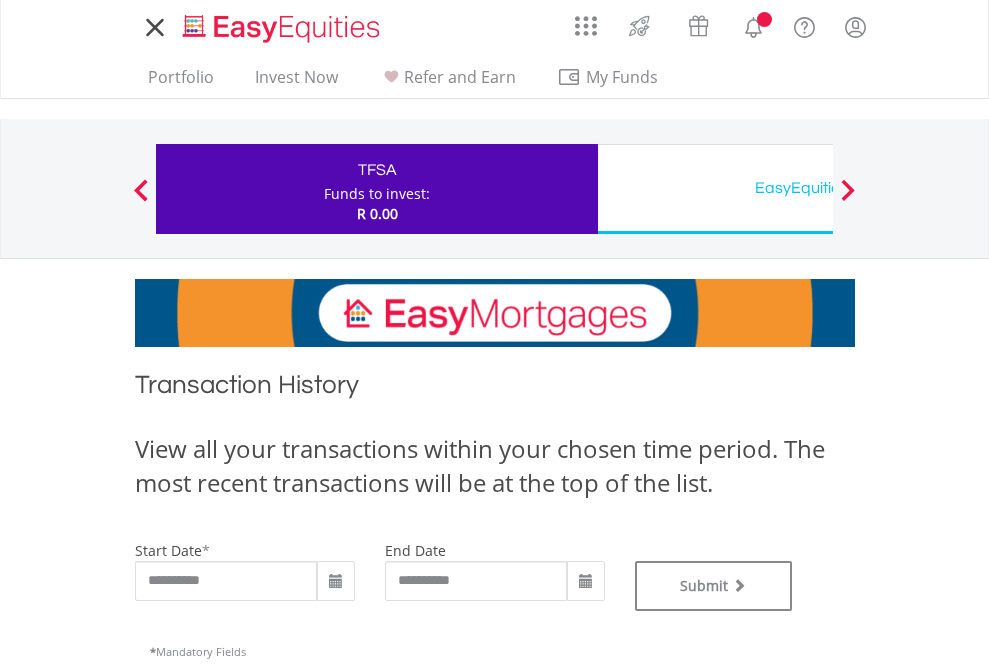 scroll, scrollTop: 0, scrollLeft: 0, axis: both 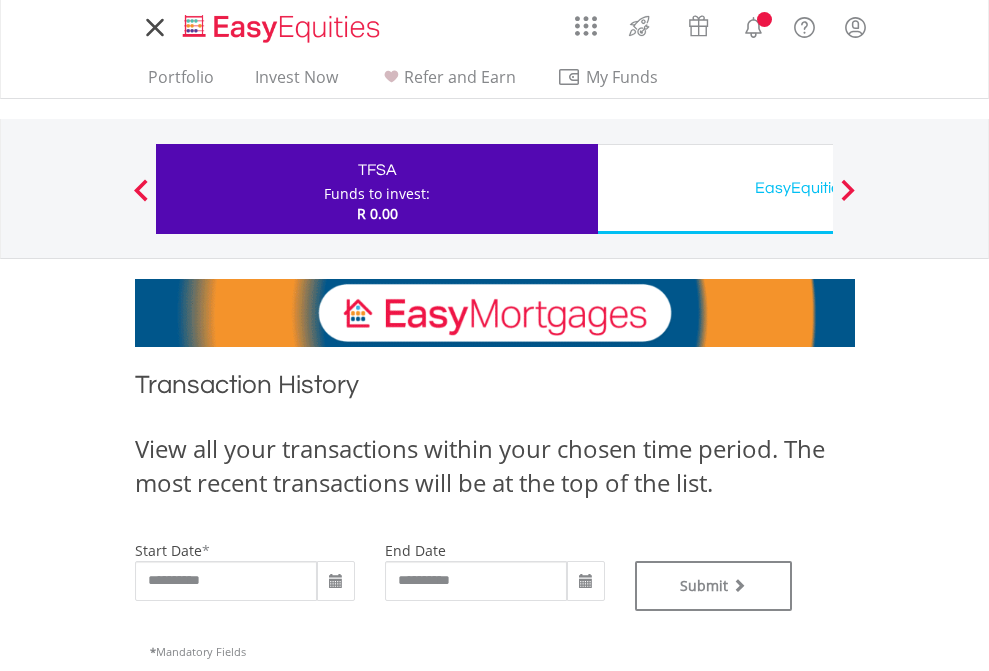 type on "**********" 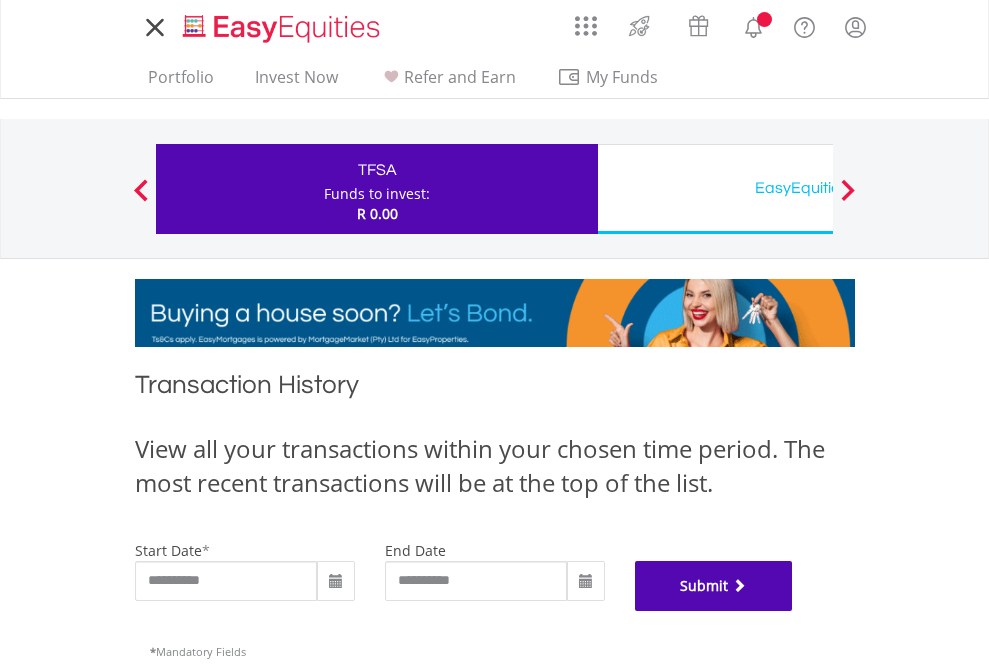 click on "Submit" at bounding box center (714, 586) 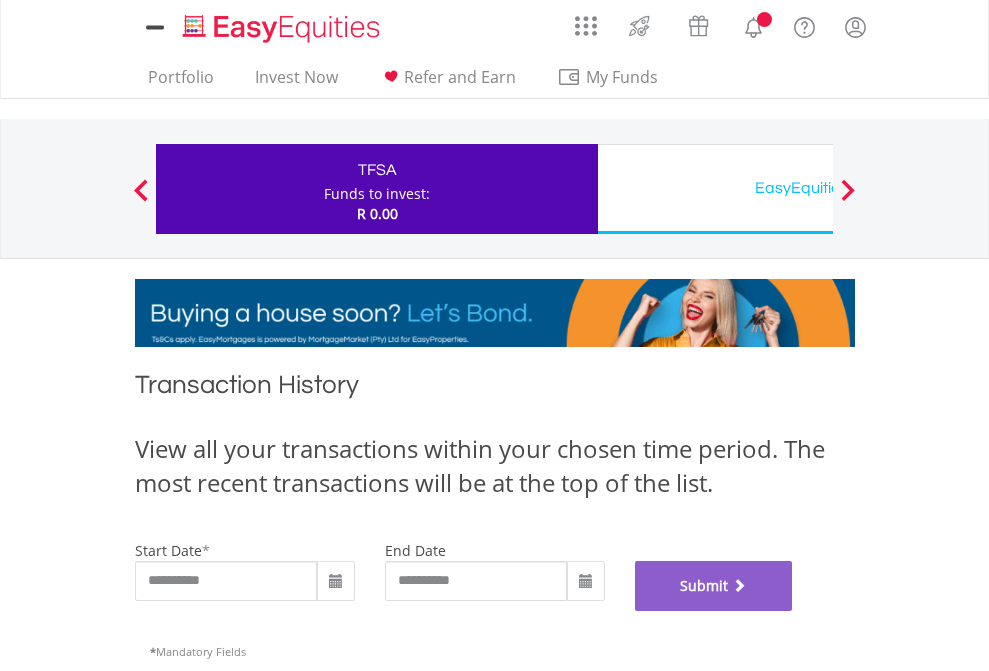 scroll, scrollTop: 811, scrollLeft: 0, axis: vertical 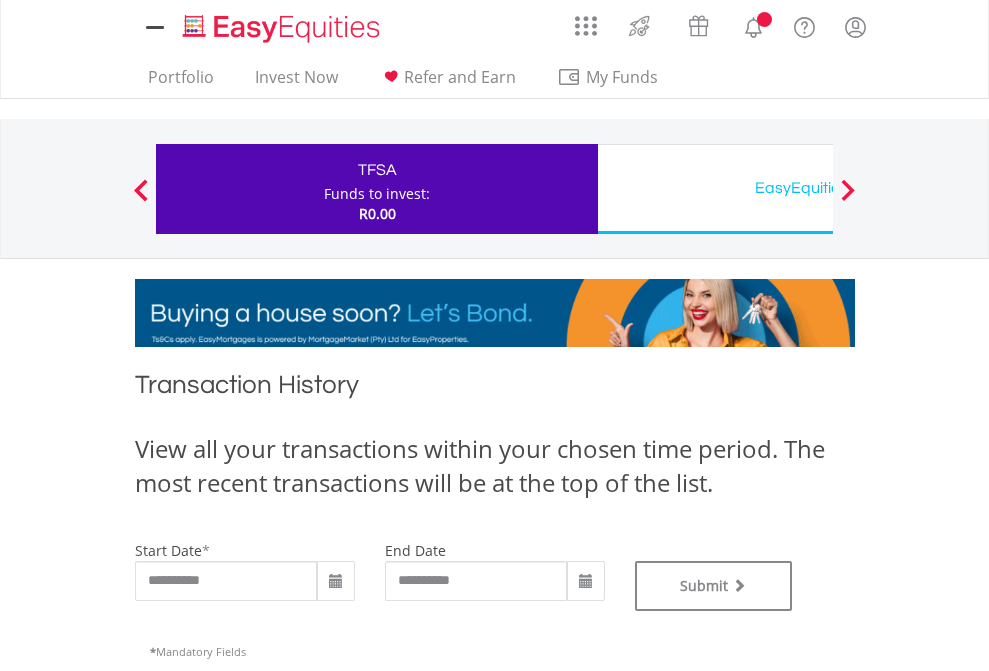 click on "EasyEquities USD" at bounding box center (818, 188) 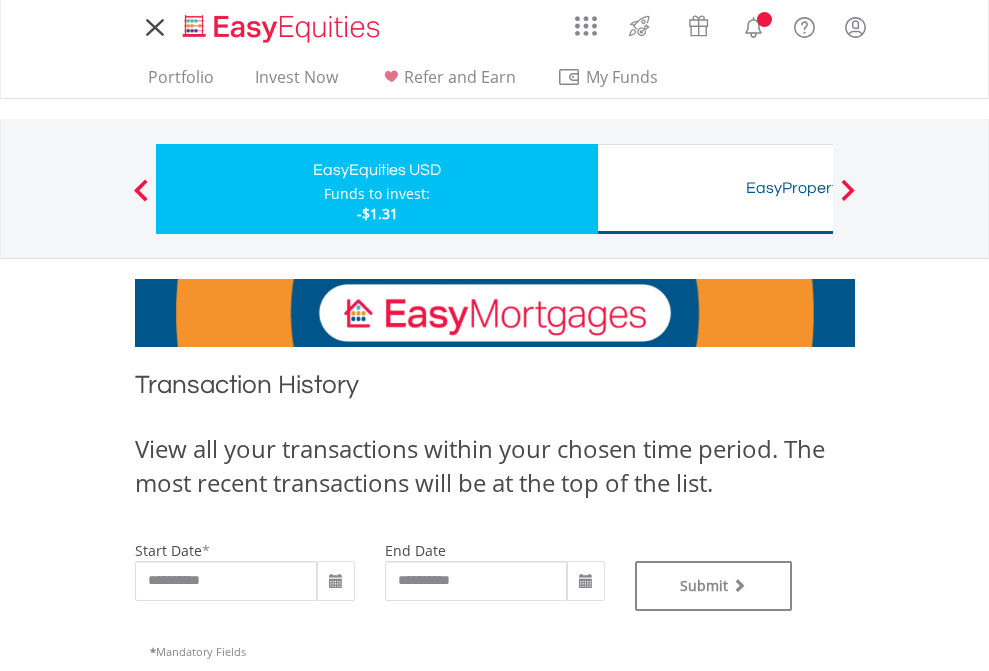 scroll, scrollTop: 0, scrollLeft: 0, axis: both 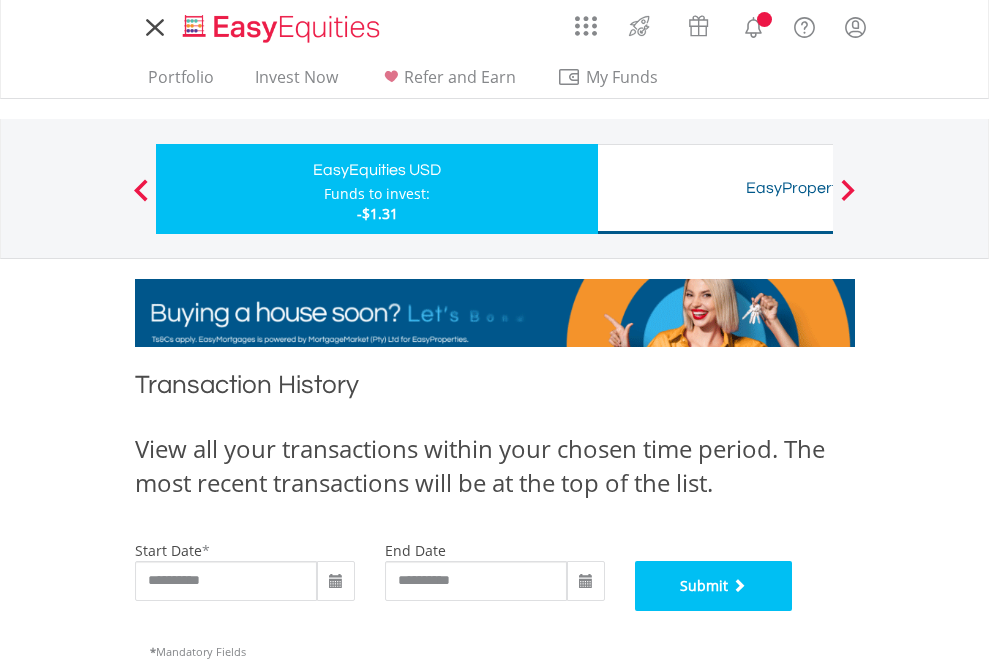 click on "Submit" at bounding box center (714, 586) 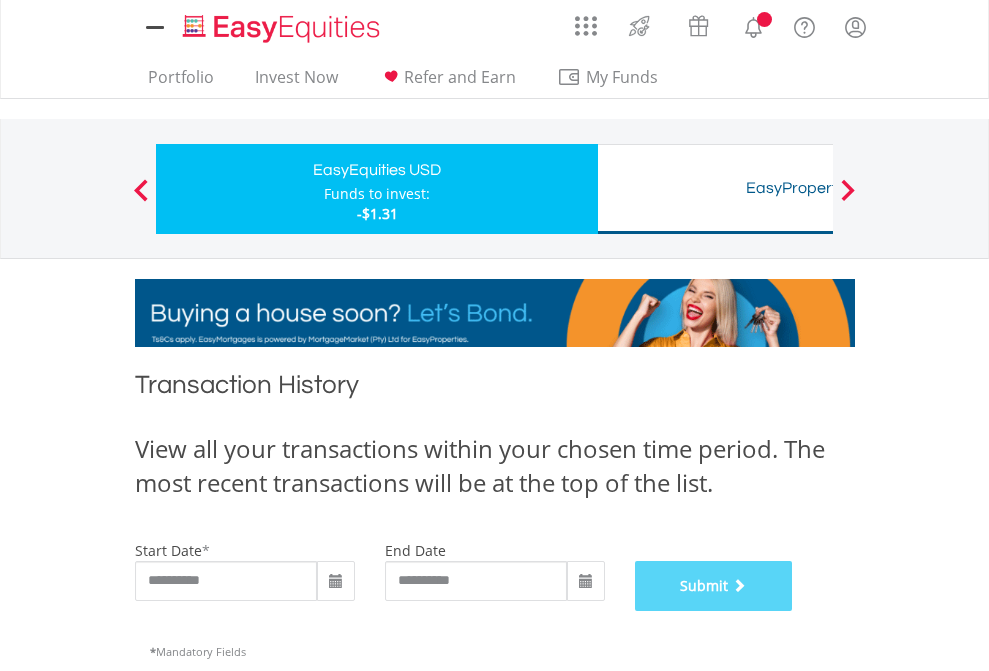 scroll, scrollTop: 811, scrollLeft: 0, axis: vertical 